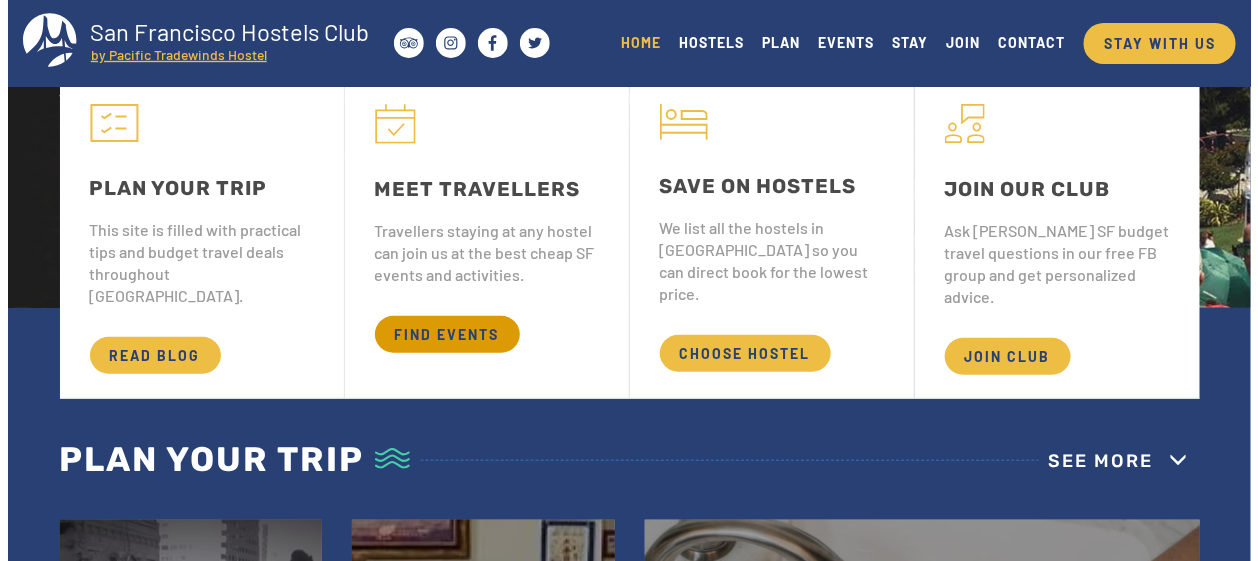 scroll, scrollTop: 266, scrollLeft: 0, axis: vertical 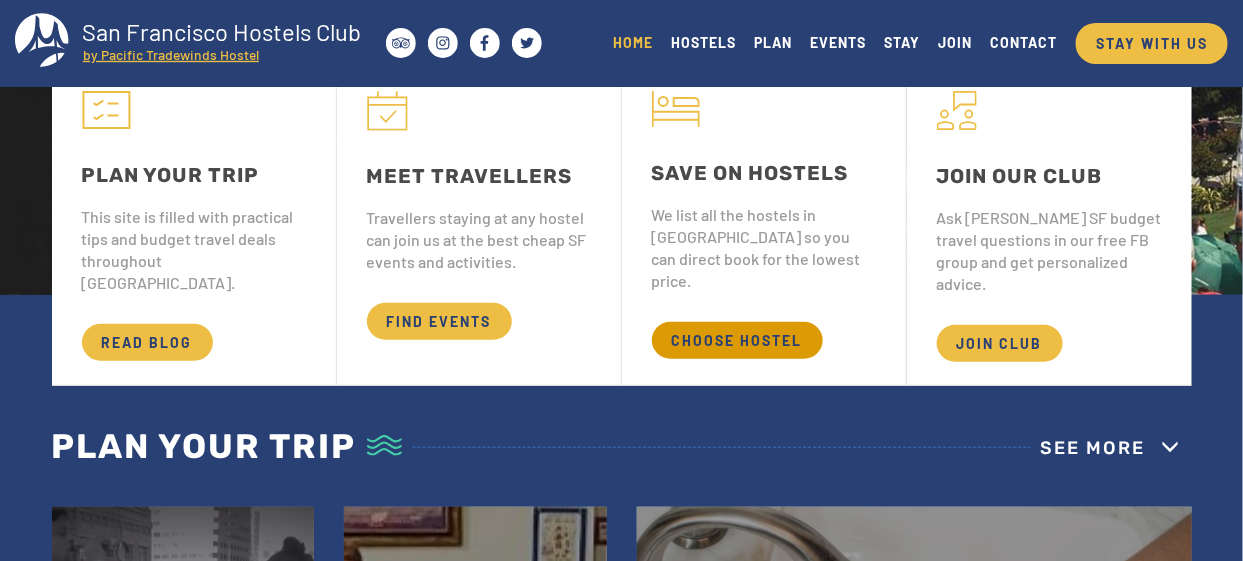 click on "CHOOSE HOSTEL" at bounding box center (737, 340) 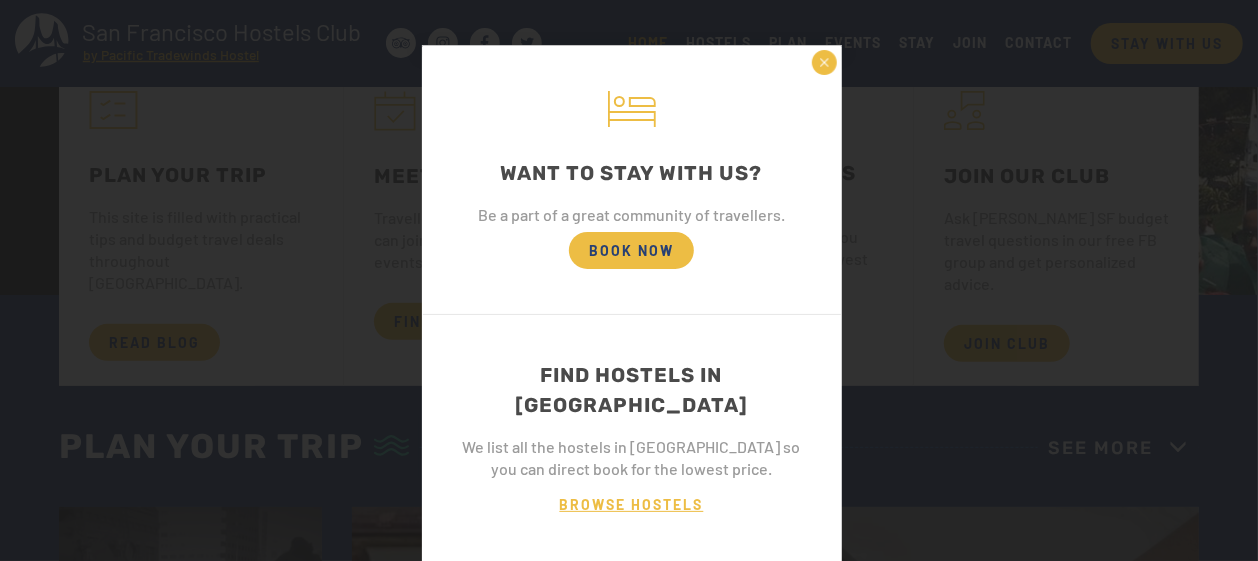 click on "BROWSE HOSTELS" at bounding box center [632, 504] 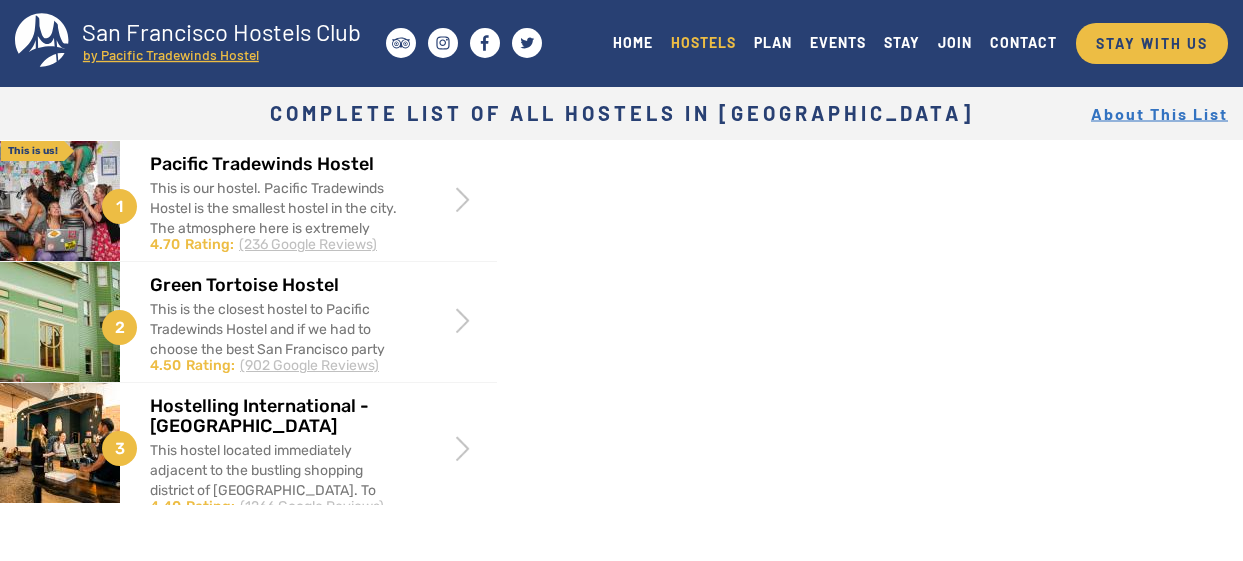 scroll, scrollTop: 0, scrollLeft: 0, axis: both 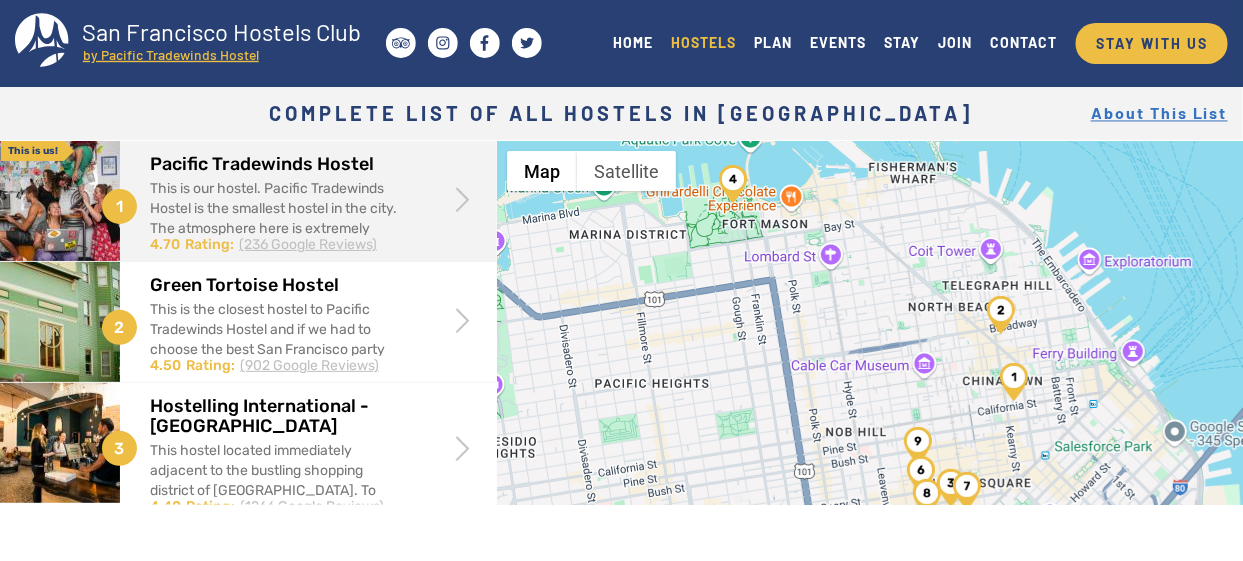 click on "Pacific Tradewinds Hostel" at bounding box center [278, 165] 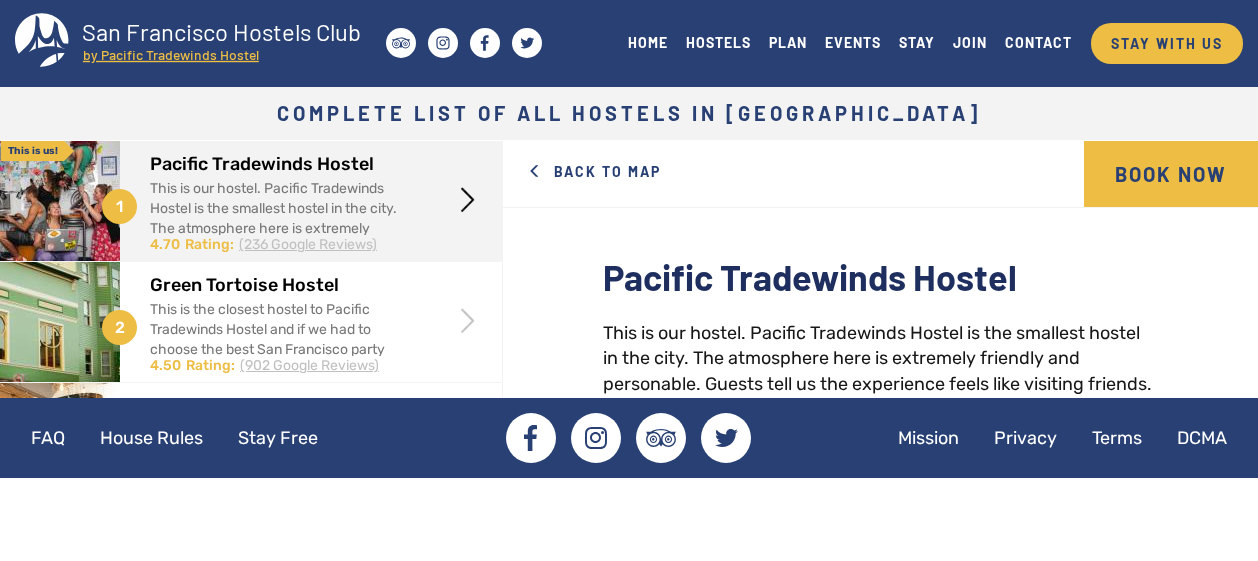 scroll, scrollTop: 0, scrollLeft: 0, axis: both 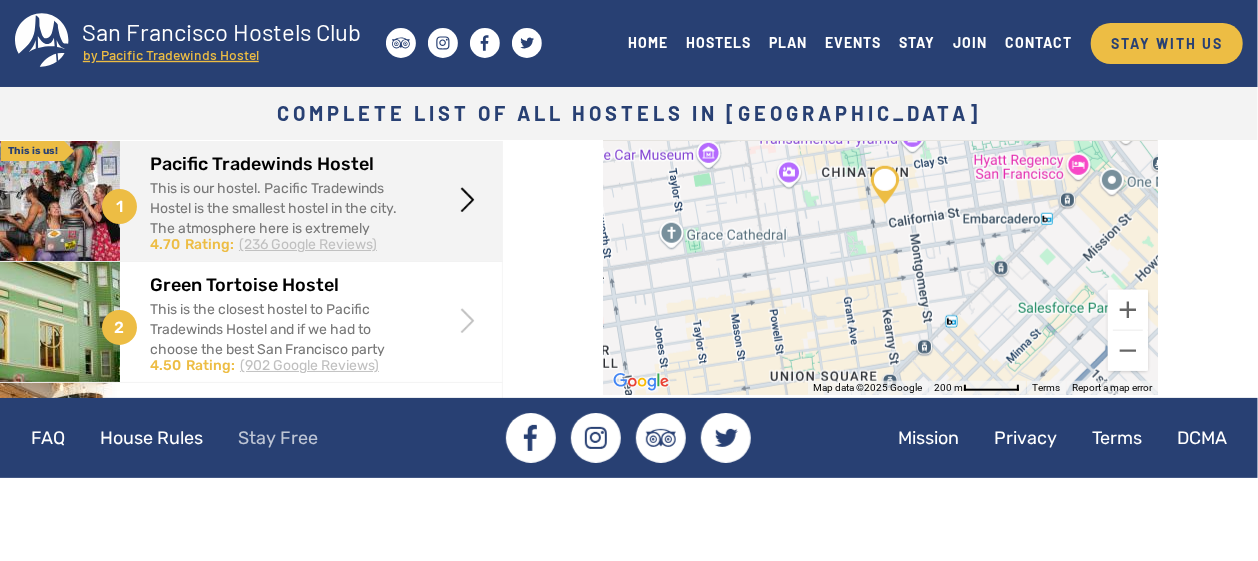 click on "Stay Free" at bounding box center (278, 438) 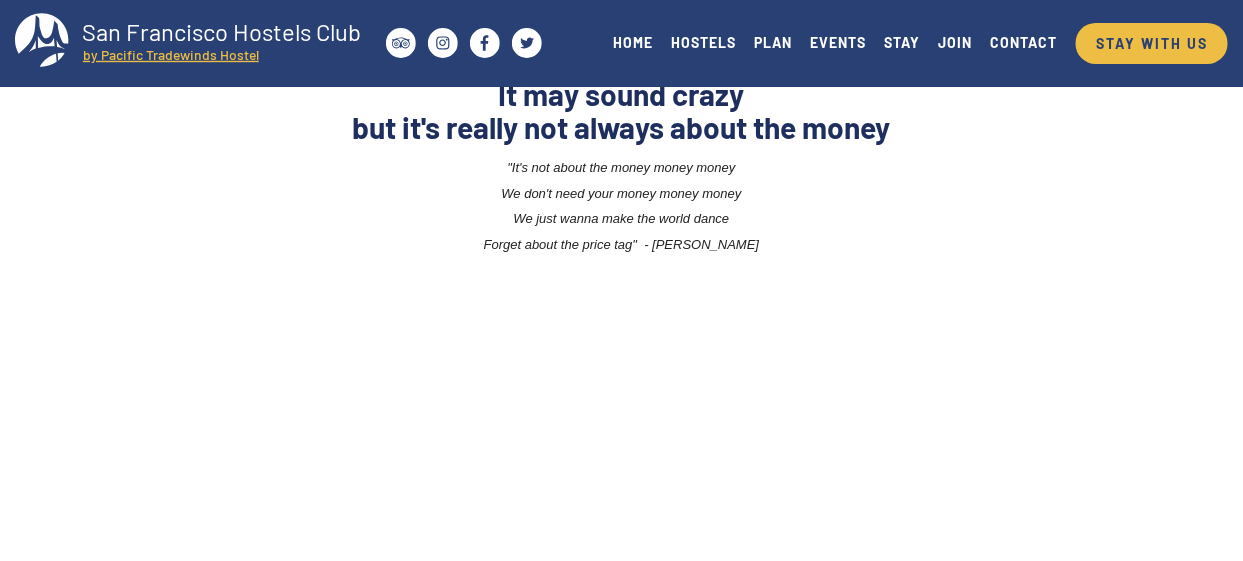 scroll, scrollTop: 0, scrollLeft: 0, axis: both 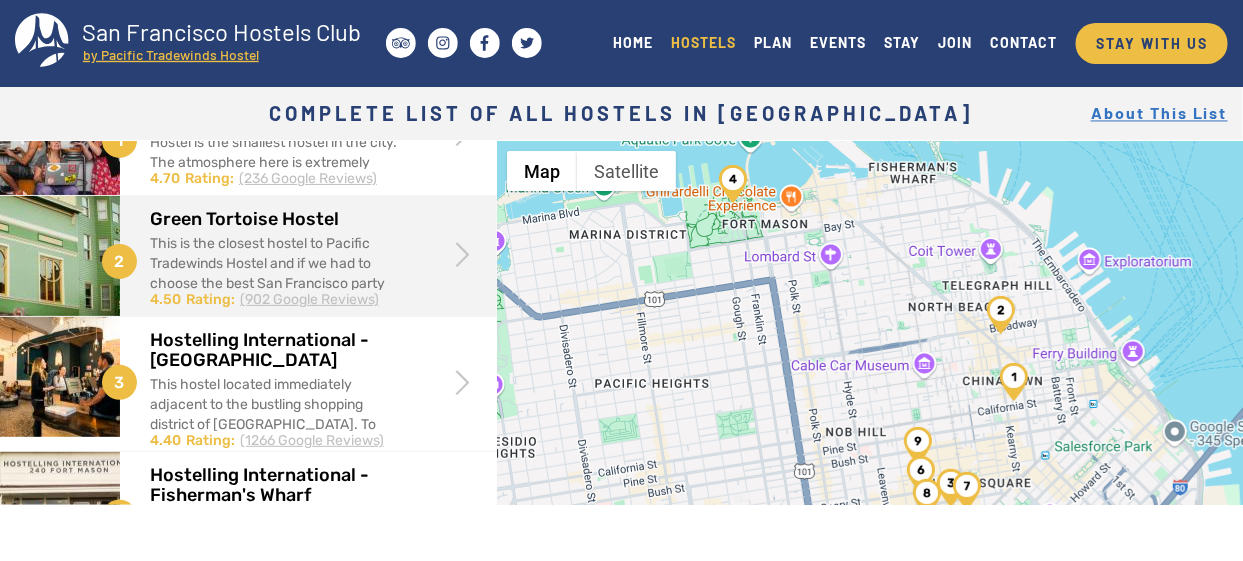 click on "Green Tortoise Hostel" at bounding box center (278, 220) 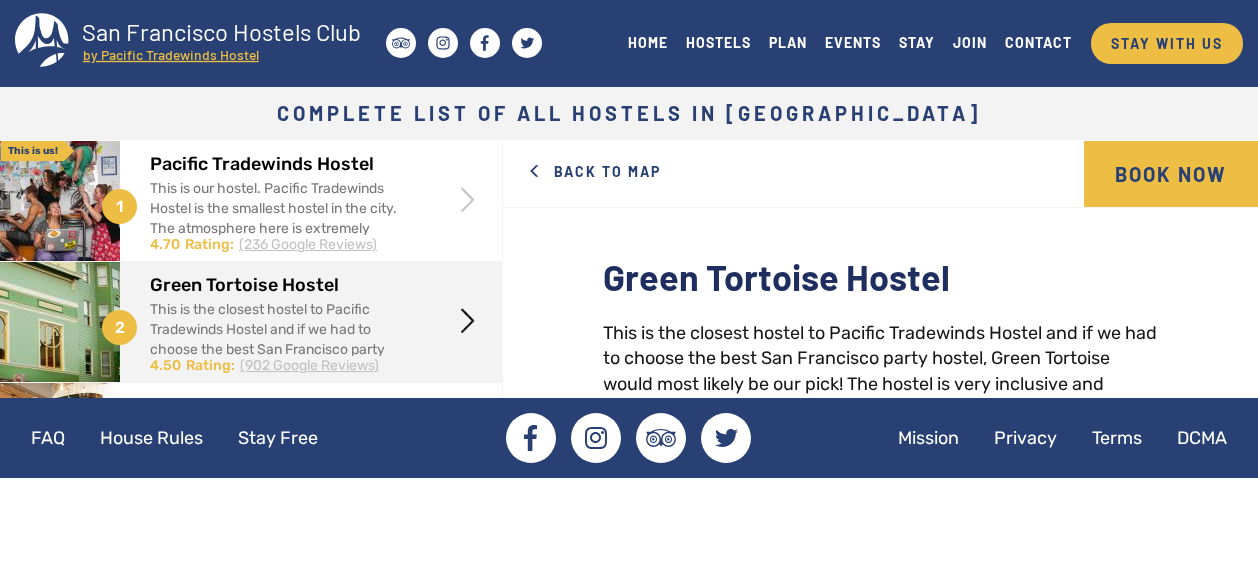 scroll, scrollTop: 0, scrollLeft: 0, axis: both 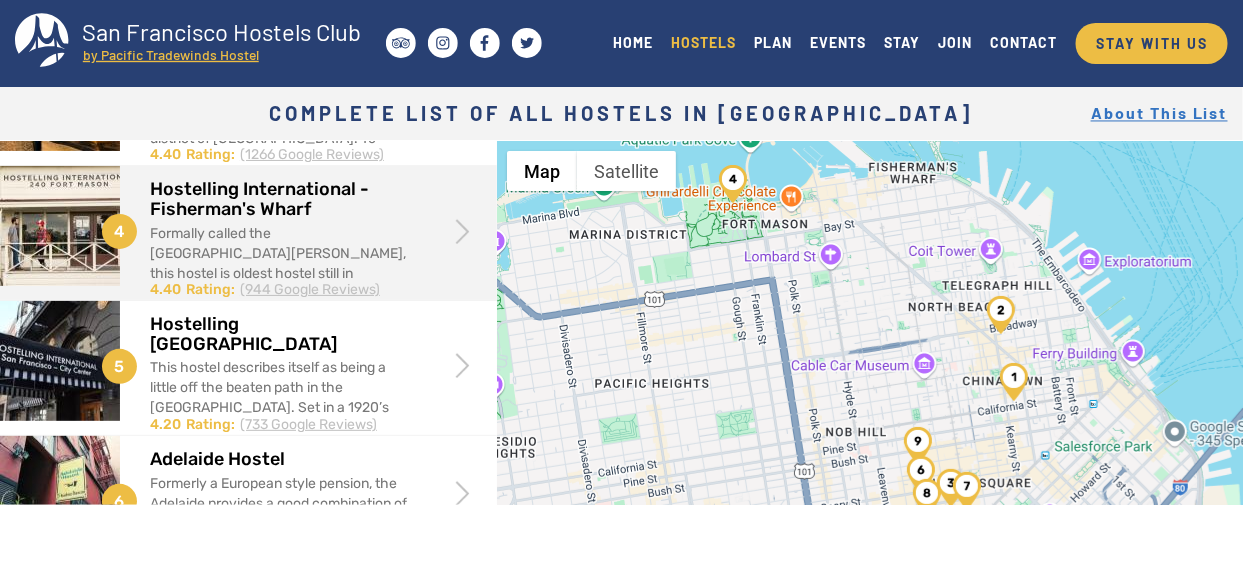 click on "Hostelling International - Fisherman's Wharf" at bounding box center [278, 200] 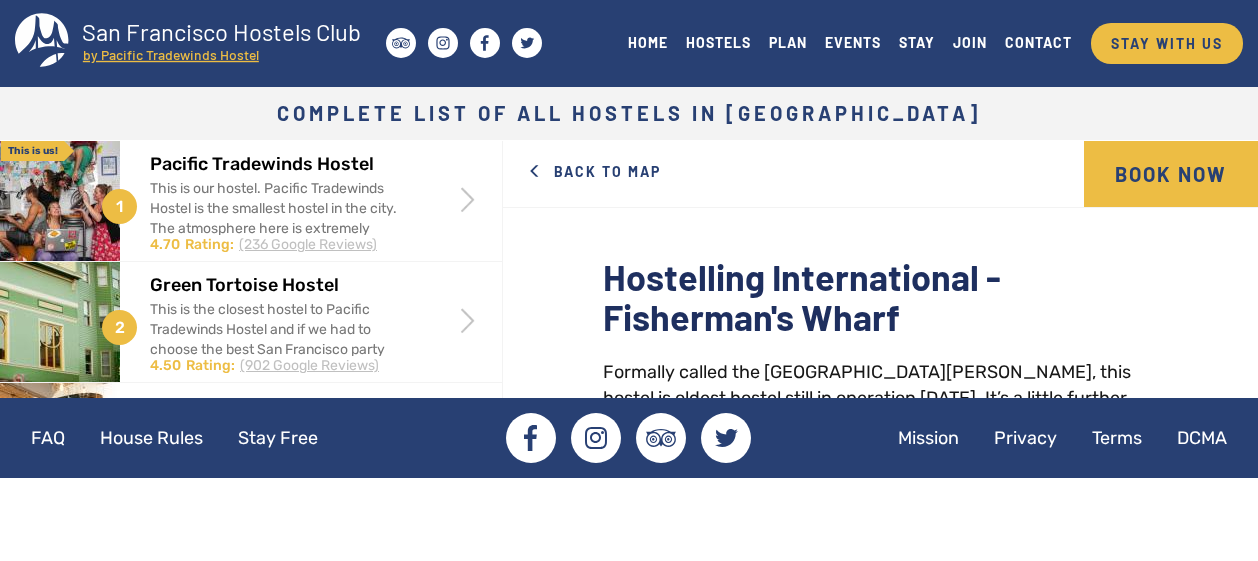 scroll, scrollTop: 0, scrollLeft: 0, axis: both 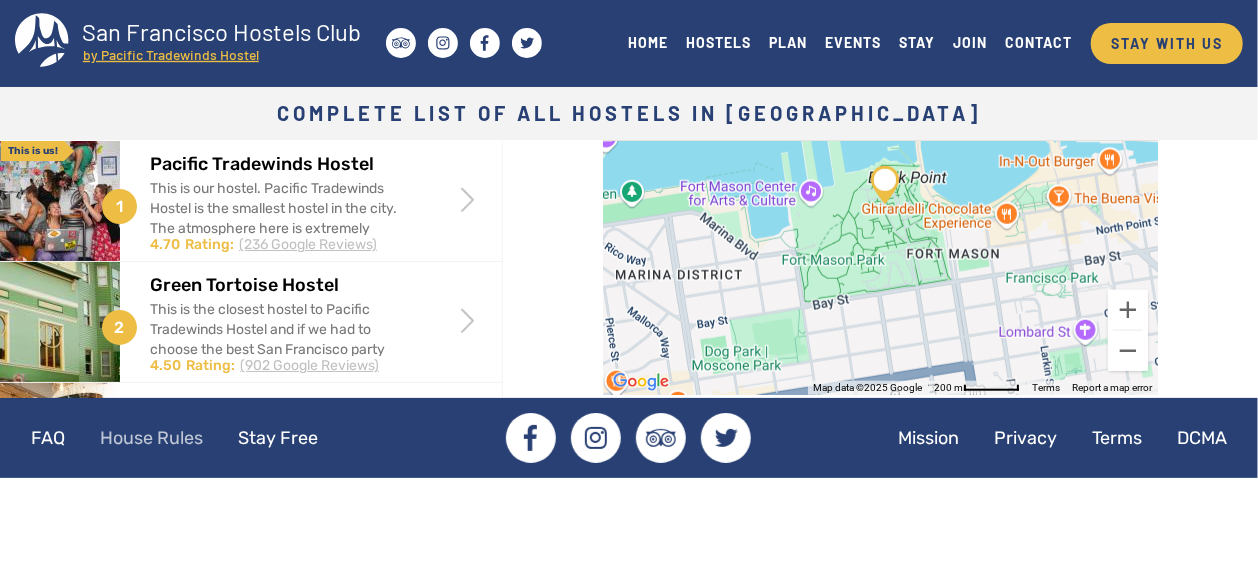 click on "House Rules" at bounding box center [151, 438] 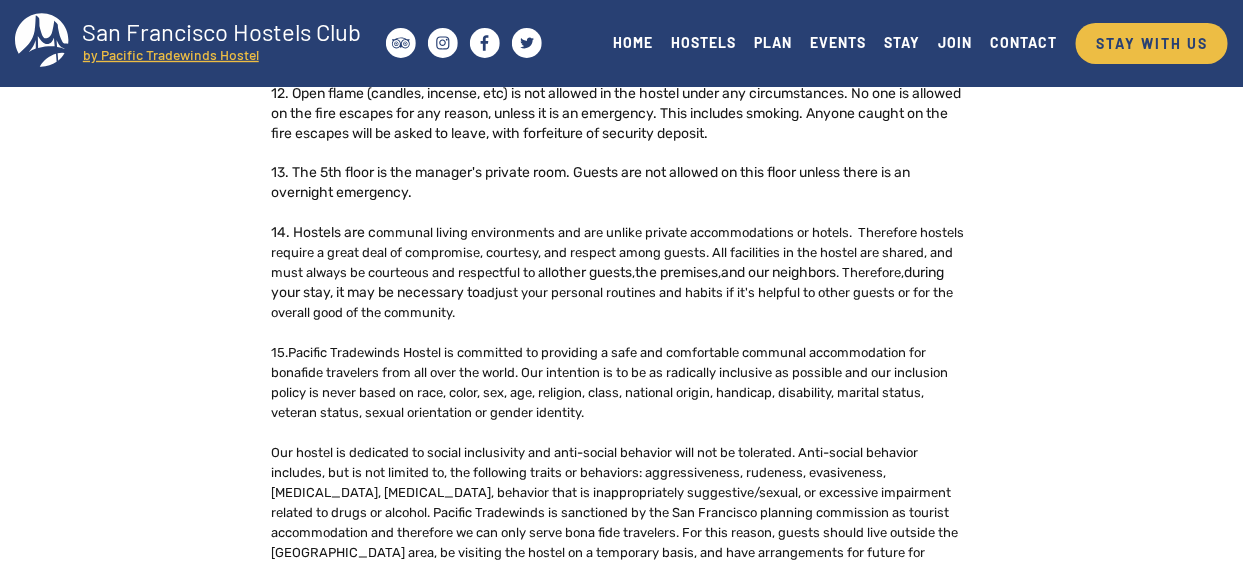 scroll, scrollTop: 1066, scrollLeft: 0, axis: vertical 